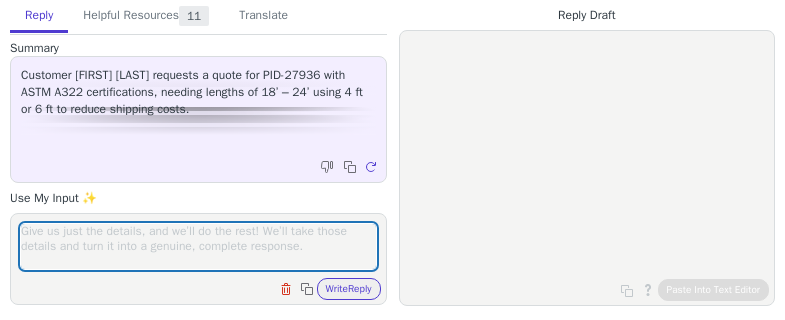 click at bounding box center [198, 246] 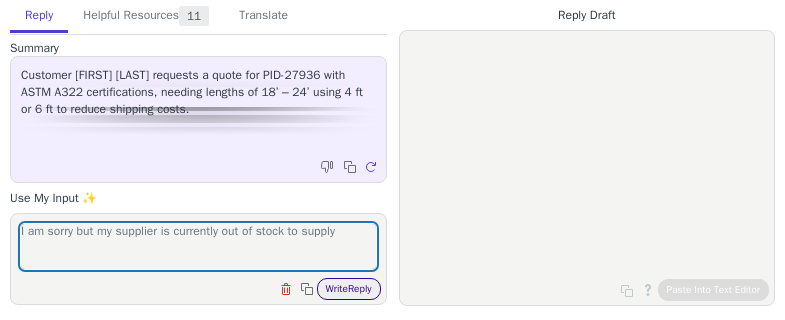 type on "I am sorry but my supplier is currently out of stock to supply" 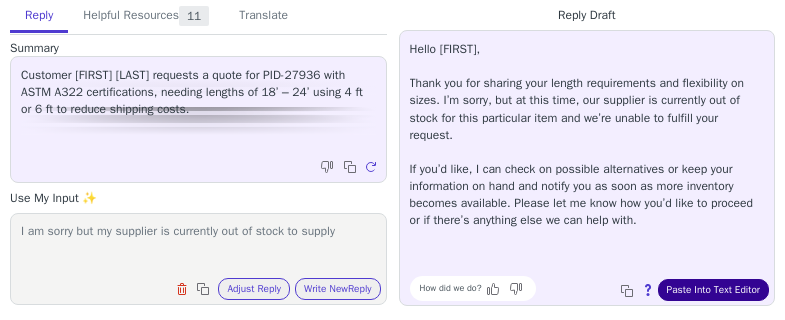click on "Paste Into Text Editor" at bounding box center [713, 290] 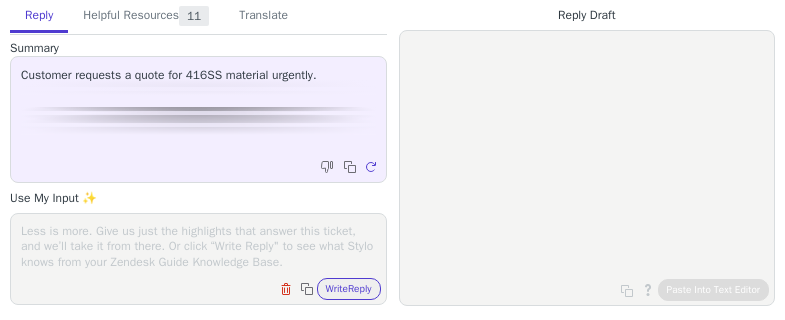 scroll, scrollTop: 0, scrollLeft: 0, axis: both 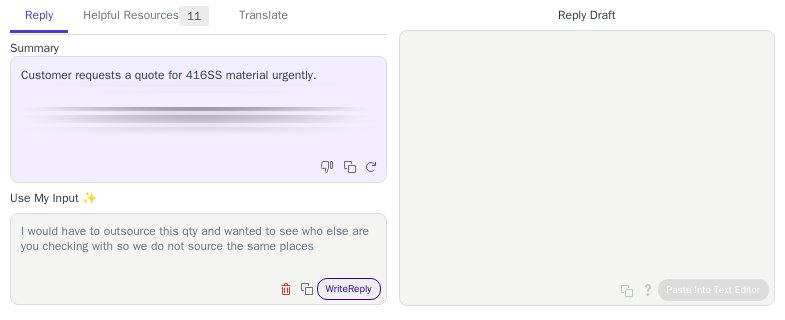 type on "I would have to outsource this qty and wanted to see who else are you checking with so we do not source the same places" 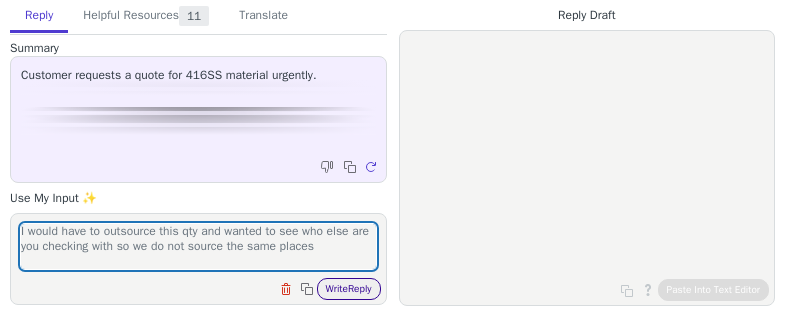 click on "Write  Reply" at bounding box center [349, 289] 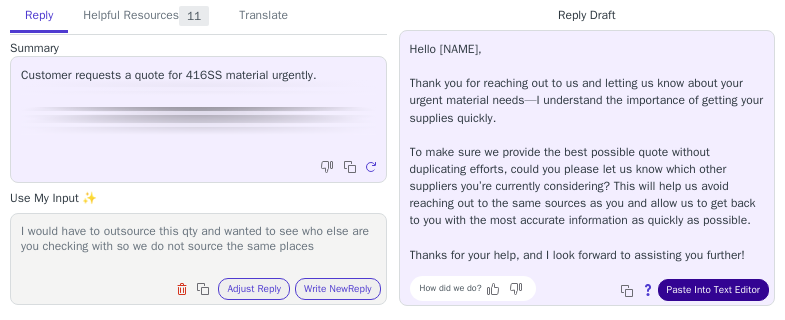 click on "Paste Into Text Editor" at bounding box center (713, 290) 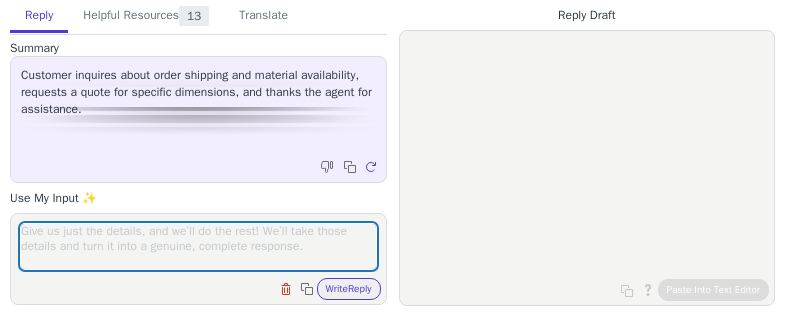 scroll, scrollTop: 0, scrollLeft: 0, axis: both 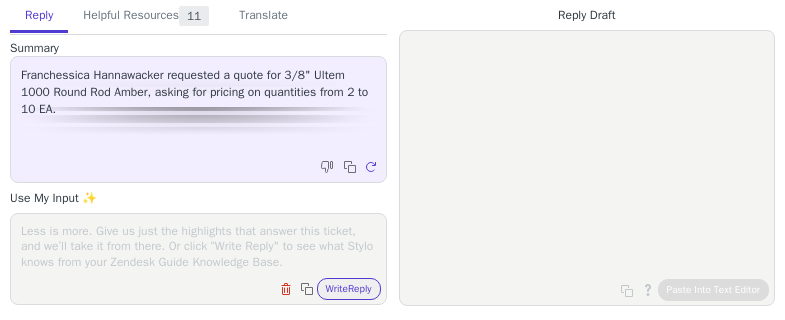 click at bounding box center (198, 246) 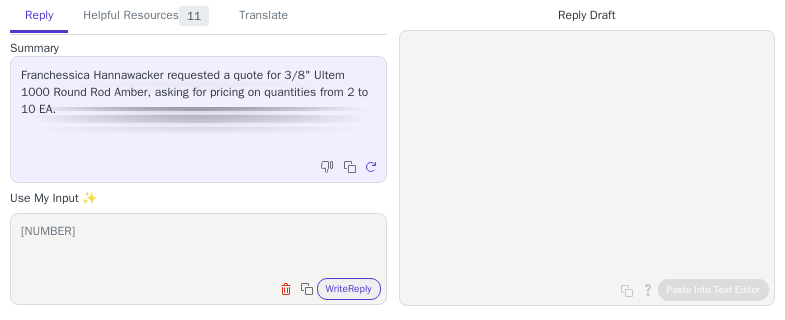 drag, startPoint x: 20, startPoint y: 231, endPoint x: 35, endPoint y: 230, distance: 15.033297 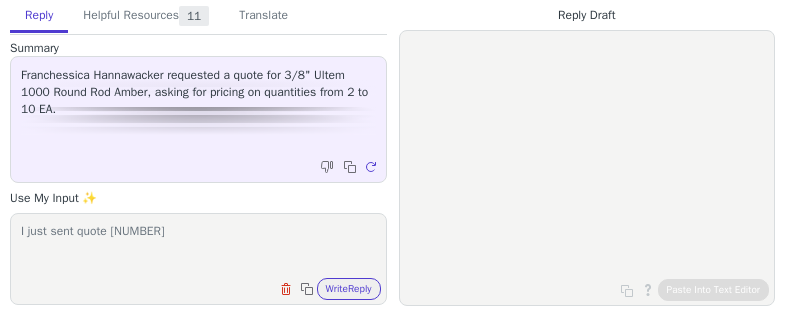 click on "I just sent quote 1019407969" at bounding box center [198, 246] 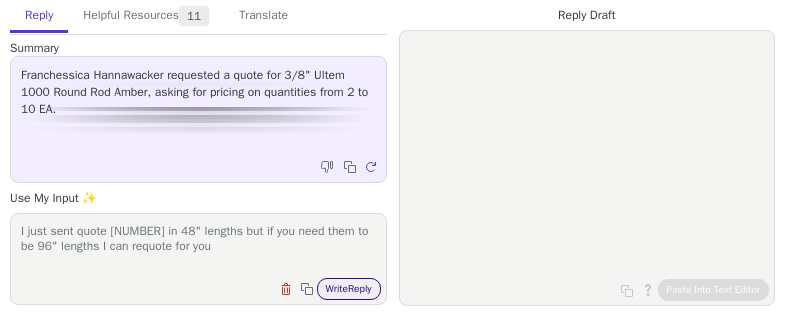 type on "I just sent quote 1019407969 in 48" lengths but if you need them to be 96" lengths I can requote for you" 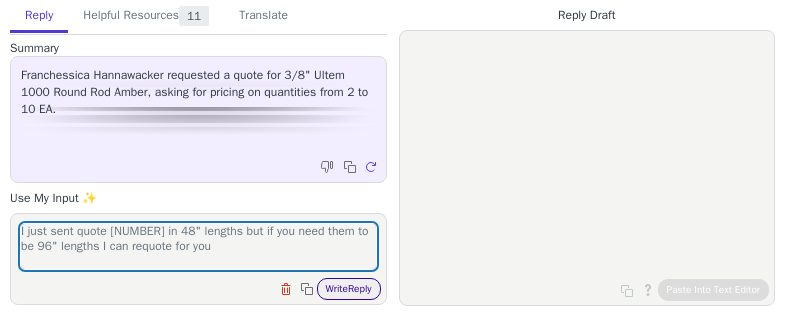 click on "Write  Reply" at bounding box center [349, 289] 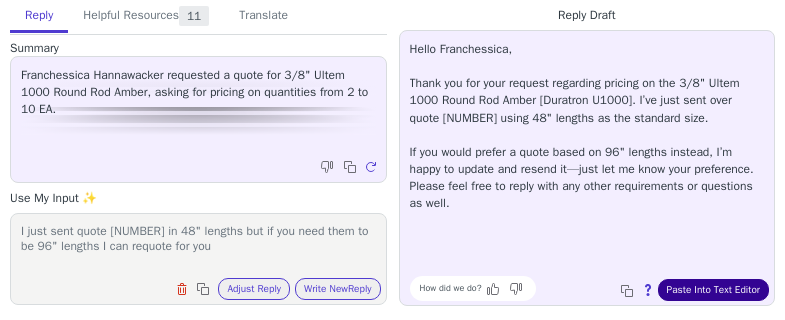 click on "Paste Into Text Editor" at bounding box center (713, 290) 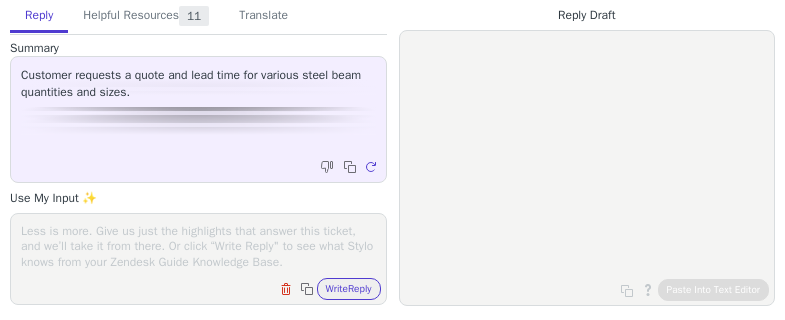 scroll, scrollTop: 0, scrollLeft: 0, axis: both 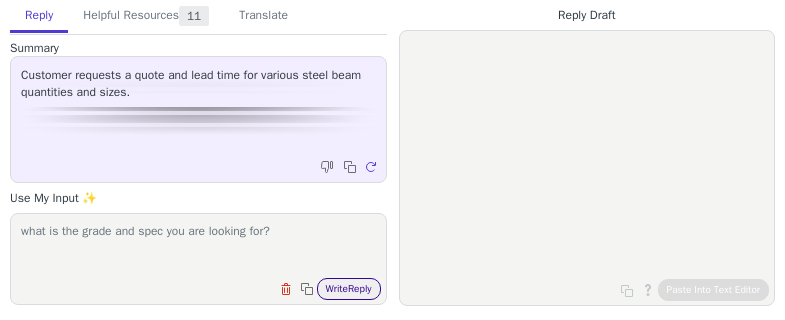 type on "what is the grade and spec you are looking for?" 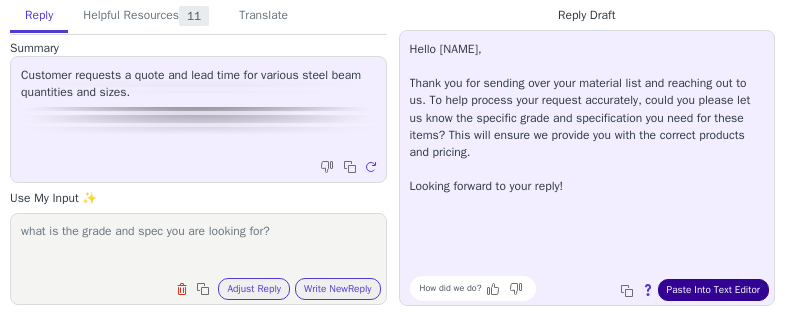 click on "Paste Into Text Editor" at bounding box center (713, 290) 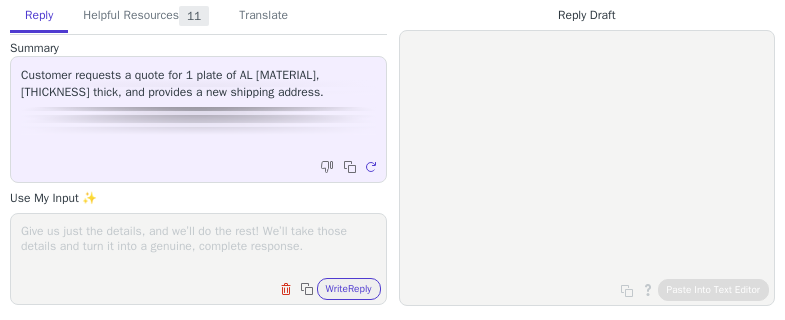 scroll, scrollTop: 0, scrollLeft: 0, axis: both 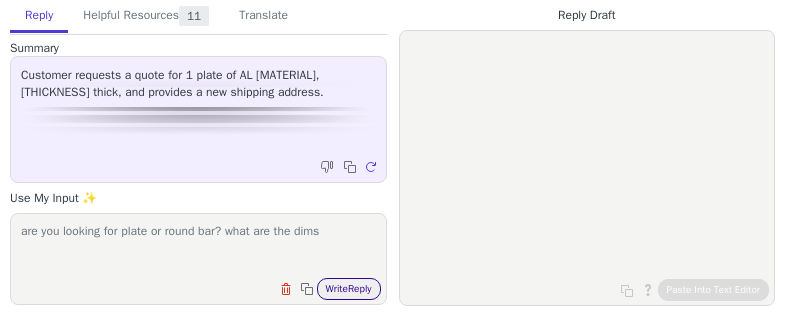 type on "are you looking for plate or round bar? what are the dims" 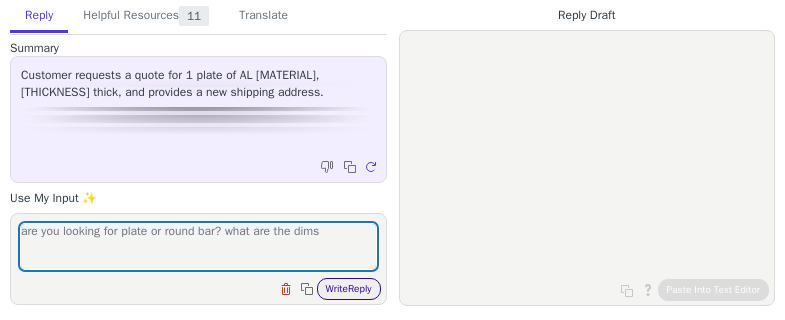 click on "Write  Reply" at bounding box center (349, 289) 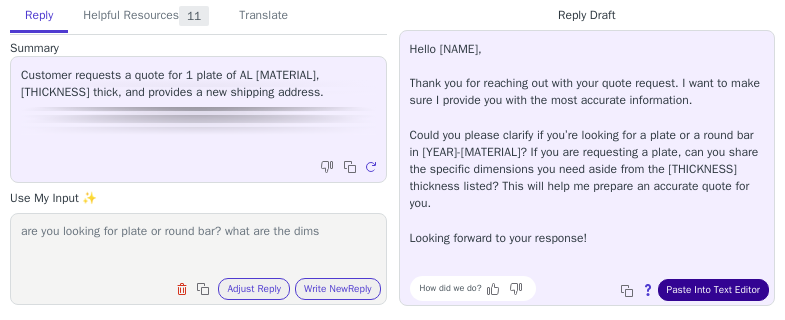 click on "Paste Into Text Editor" at bounding box center (713, 290) 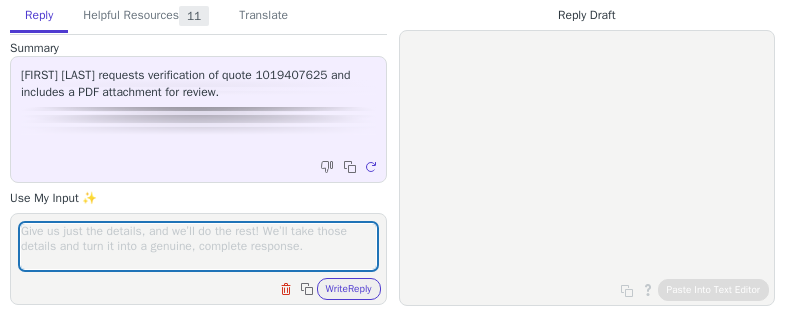scroll, scrollTop: 0, scrollLeft: 0, axis: both 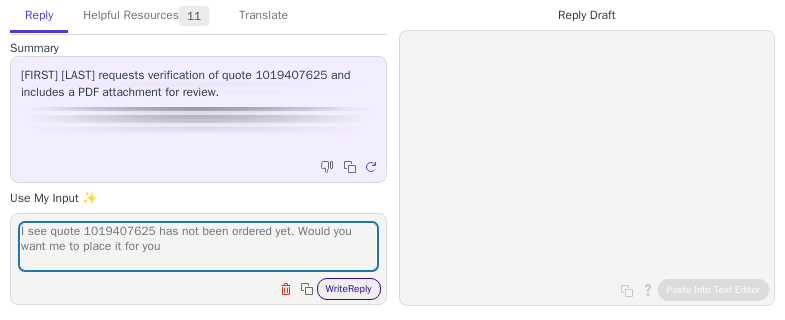 type on "I see quote 1019407625 has not been ordered yet. Would you want me to place it for you" 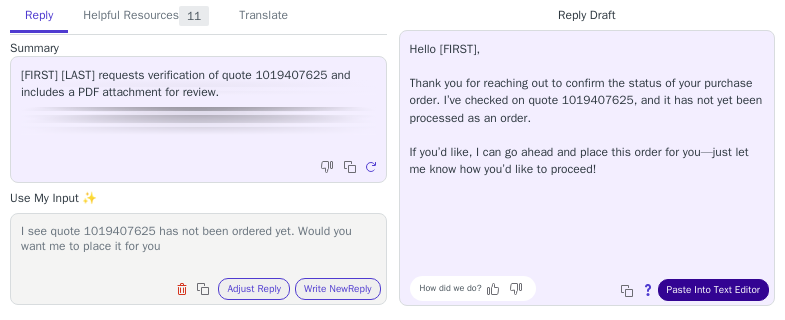 click on "Paste Into Text Editor" at bounding box center [713, 290] 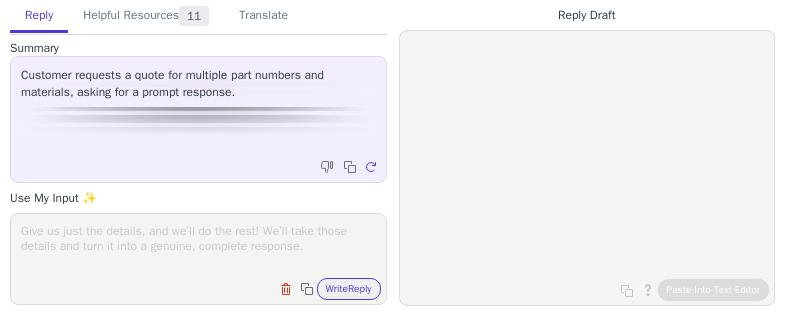 scroll, scrollTop: 0, scrollLeft: 0, axis: both 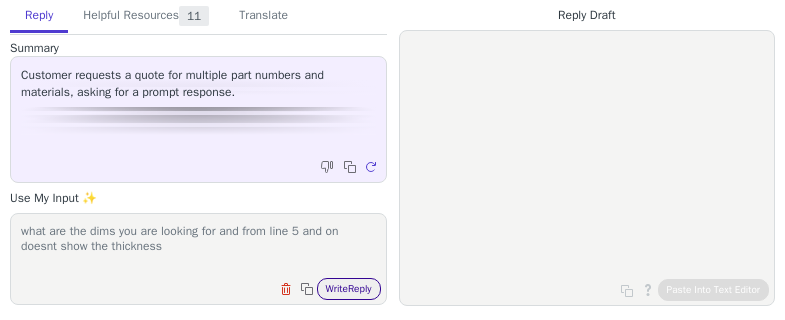 type on "what are the dims you are looking for and from line 5 and on doesnt show the thickness" 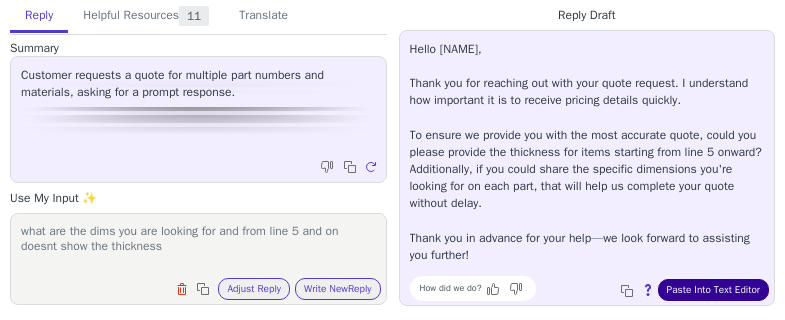 click on "Paste Into Text Editor" at bounding box center (713, 290) 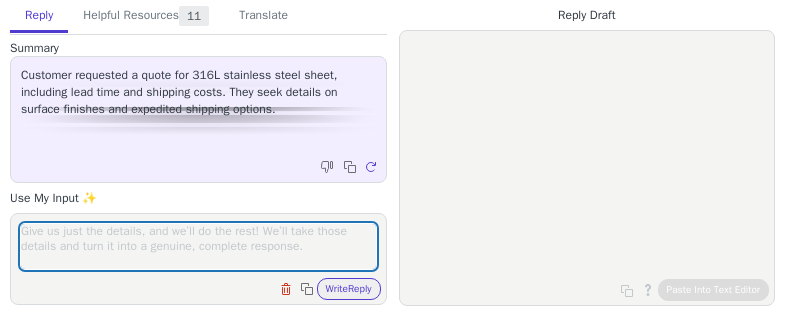 scroll, scrollTop: 0, scrollLeft: 0, axis: both 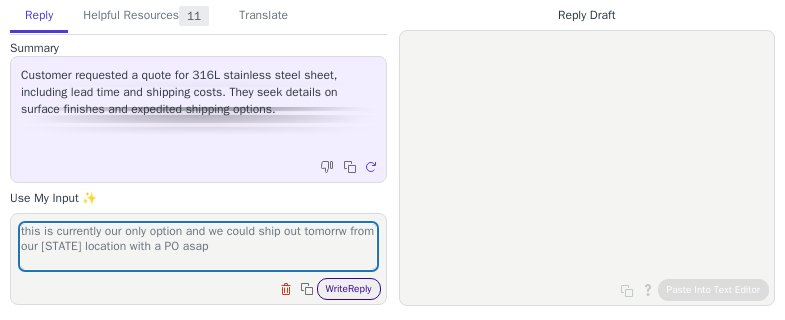type on "this is currently our only option and we could ship out tomorrw from our [STATE] location with a PO asap" 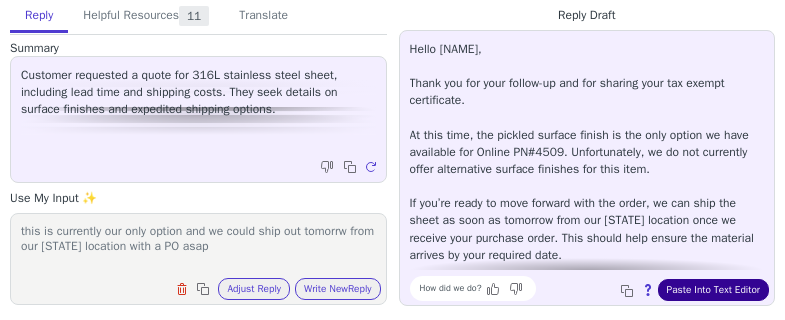 click on "Paste Into Text Editor" at bounding box center (713, 290) 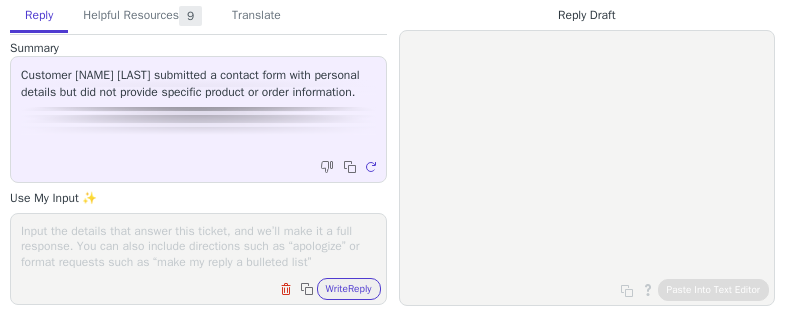 scroll, scrollTop: 0, scrollLeft: 0, axis: both 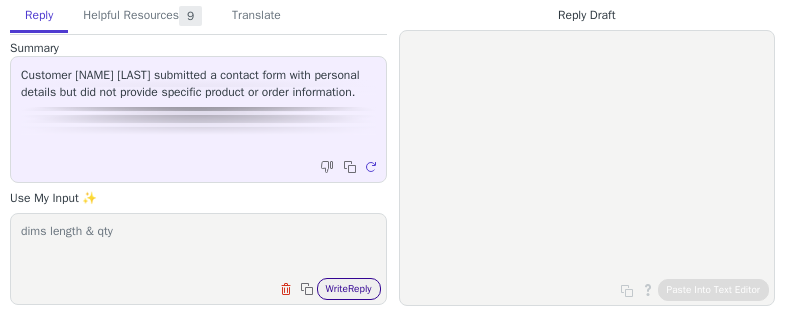 type on "dims length & qty" 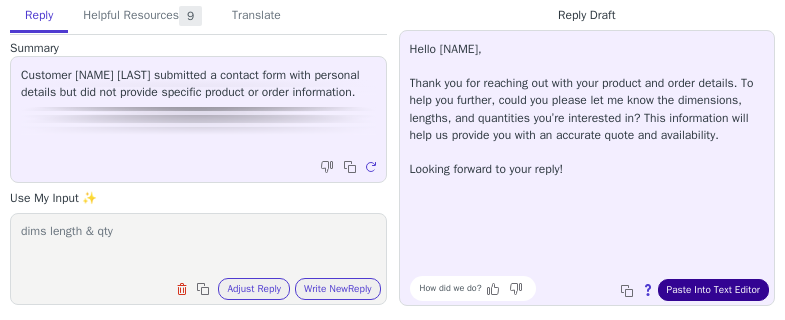 click on "Paste Into Text Editor" at bounding box center [713, 290] 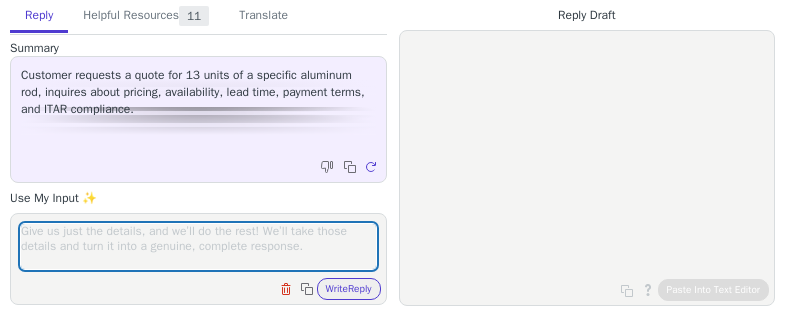 click at bounding box center (198, 246) 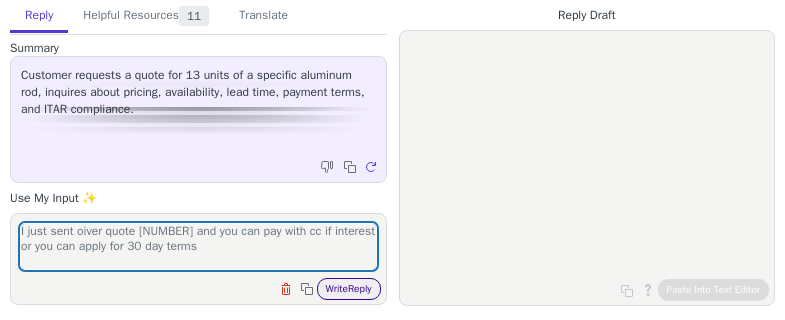 type on "I just sent oiver quote [NUMBER] and you can pay with cc if interest or you can apply for 30 day terms" 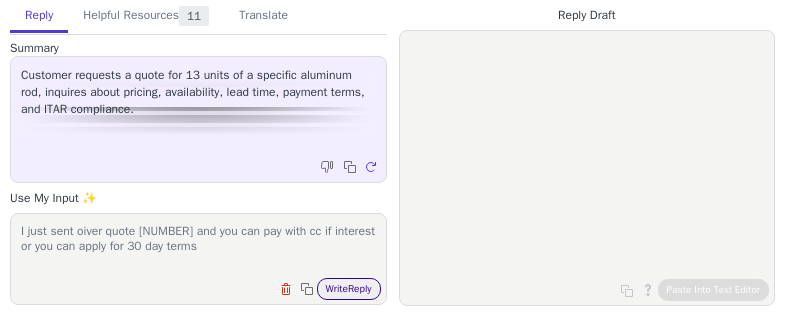 click on "Write  Reply" at bounding box center (349, 289) 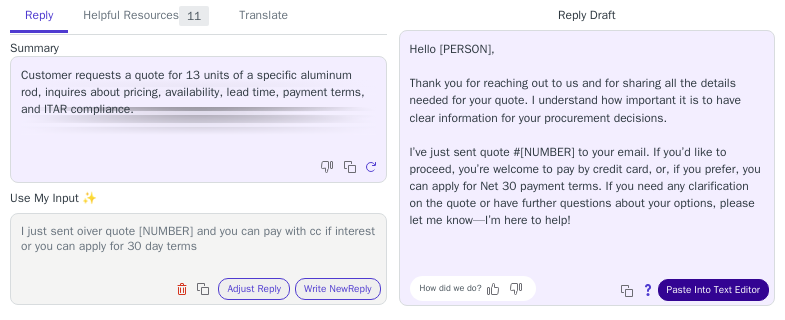click on "Paste Into Text Editor" at bounding box center [713, 290] 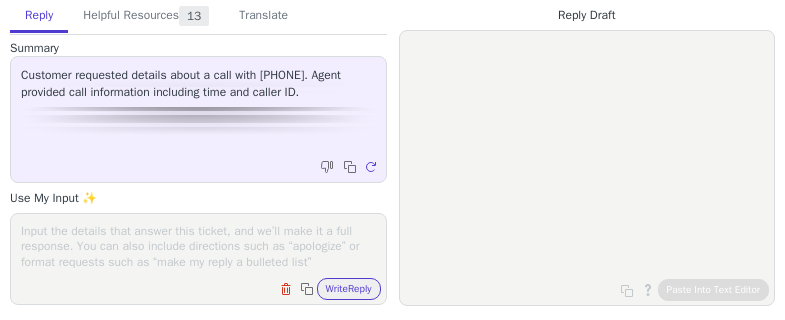 scroll, scrollTop: 0, scrollLeft: 0, axis: both 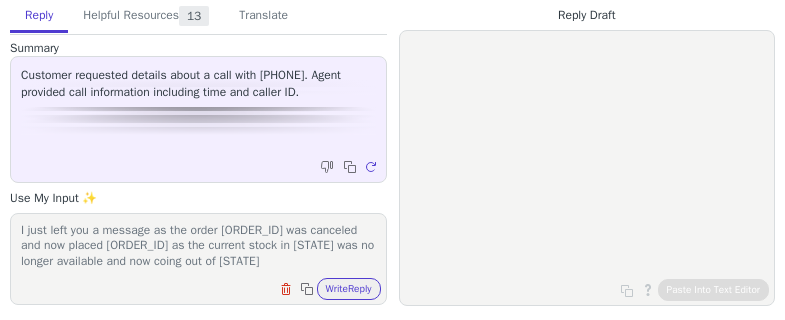 type on "I just left you a message as the order [ORDER_ID] was canceled and now placed [ORDER_ID] as the current stock in [STATE] was no longer available and now coing out of [STATE]" 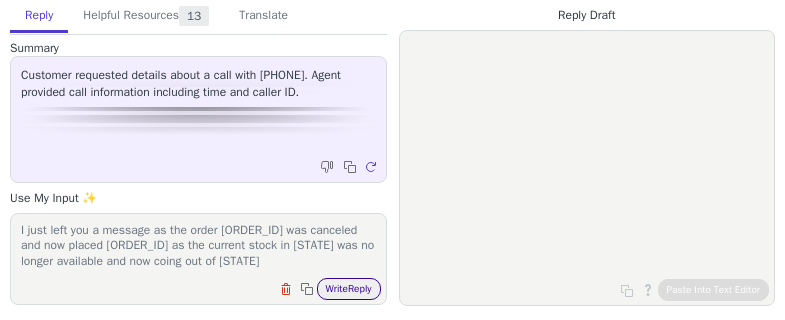 click on "Write  Reply" at bounding box center (349, 289) 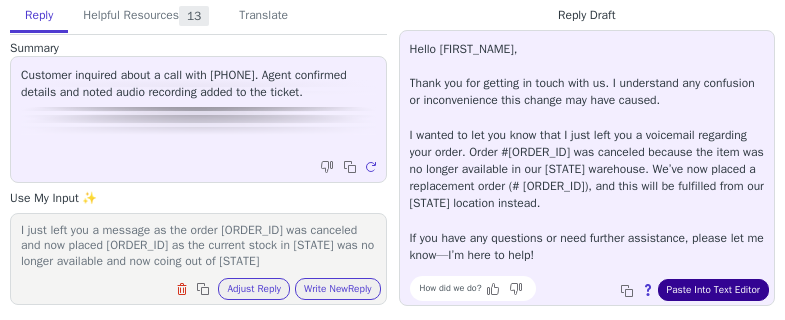 click on "Paste Into Text Editor" at bounding box center (713, 290) 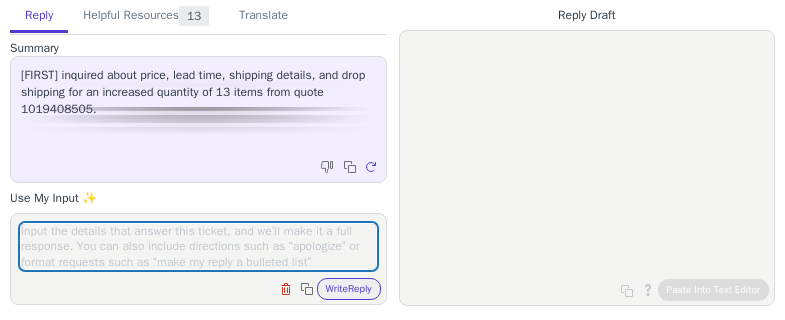scroll, scrollTop: 0, scrollLeft: 0, axis: both 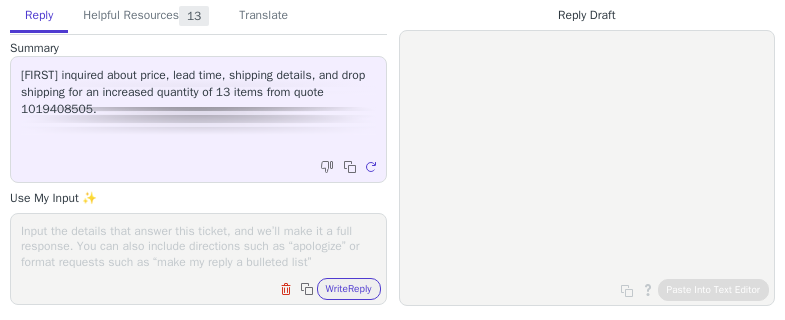 click at bounding box center (198, 246) 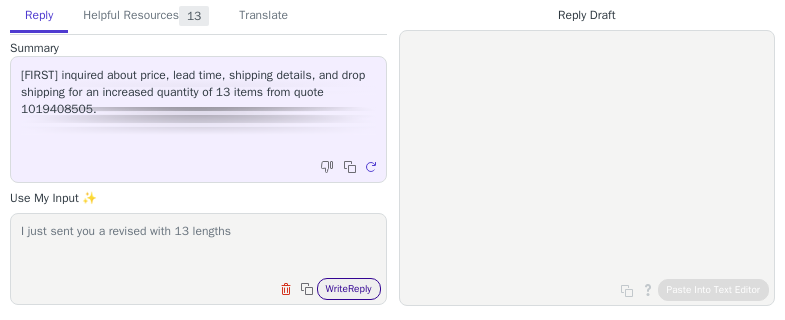 type on "I just sent you a revised with 13 lengths" 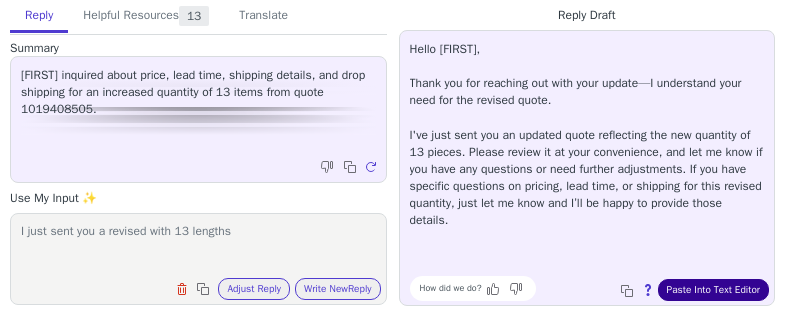 click on "Paste Into Text Editor" at bounding box center [713, 290] 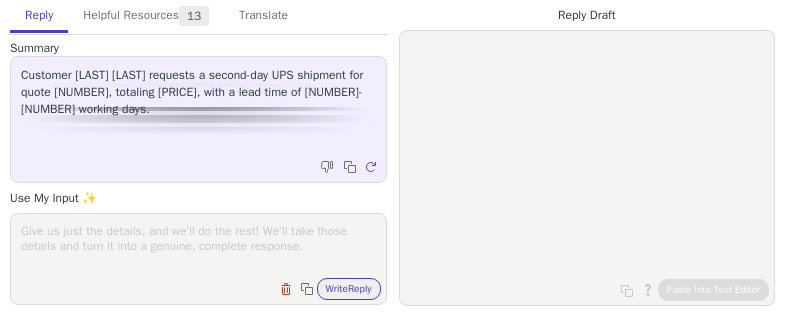 scroll, scrollTop: 0, scrollLeft: 0, axis: both 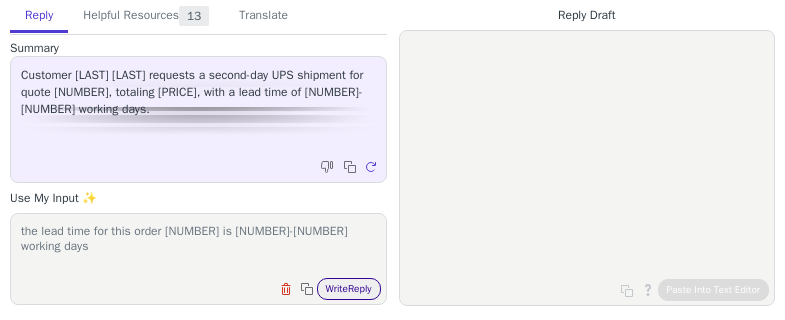 type on "the lead time for this order [NUMBER] is [NUMBER]-[NUMBER] working days" 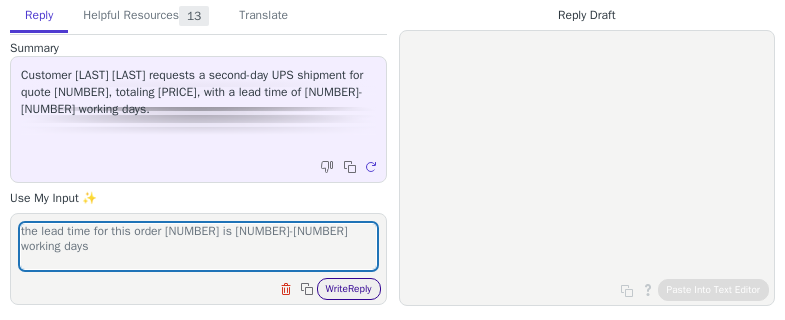click on "Write  Reply" at bounding box center (349, 289) 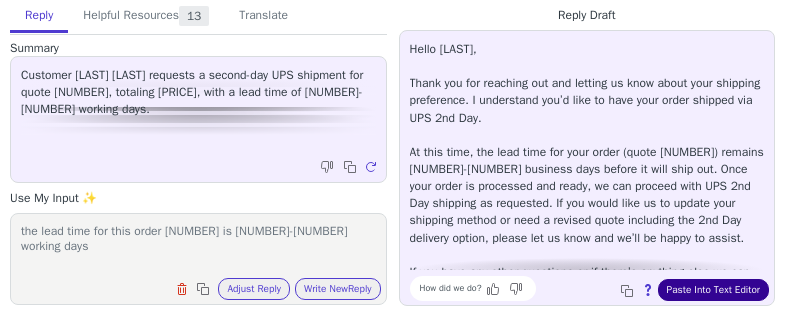 click on "Paste Into Text Editor" at bounding box center (713, 290) 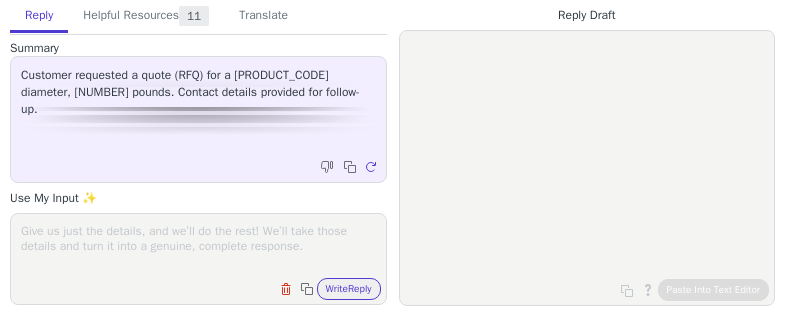 scroll, scrollTop: 0, scrollLeft: 0, axis: both 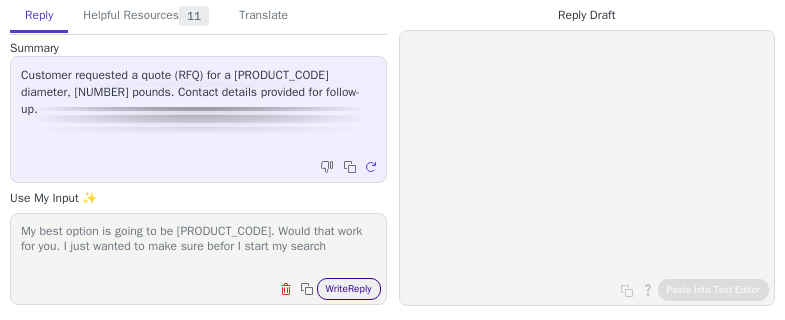 type on "My best option is going to be 9310 VAR AMS 6265. Would that work for you. I just wanted to make sure befor I start my search" 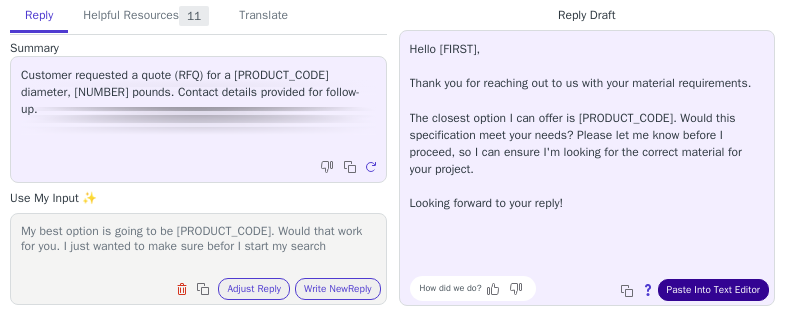 click on "Paste Into Text Editor" at bounding box center [713, 290] 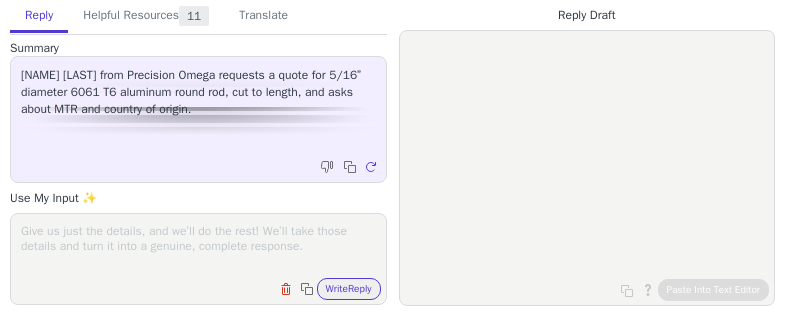 scroll, scrollTop: 0, scrollLeft: 0, axis: both 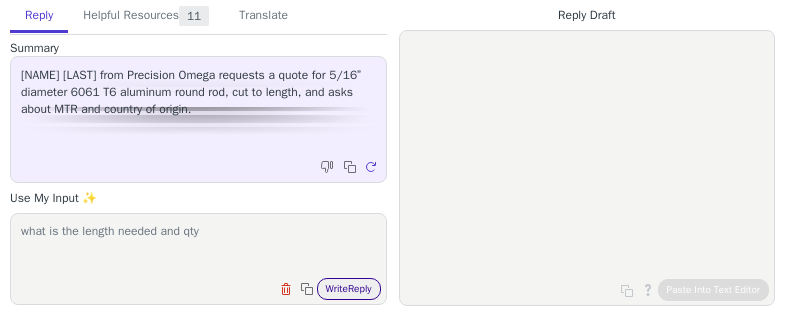 type on "what is the length needed and qty" 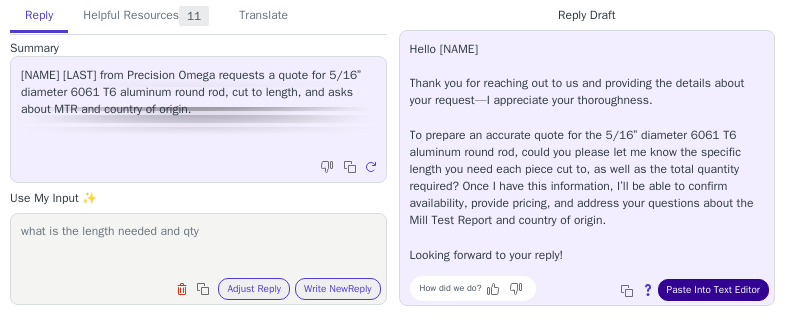 click on "Paste Into Text Editor" at bounding box center (713, 290) 